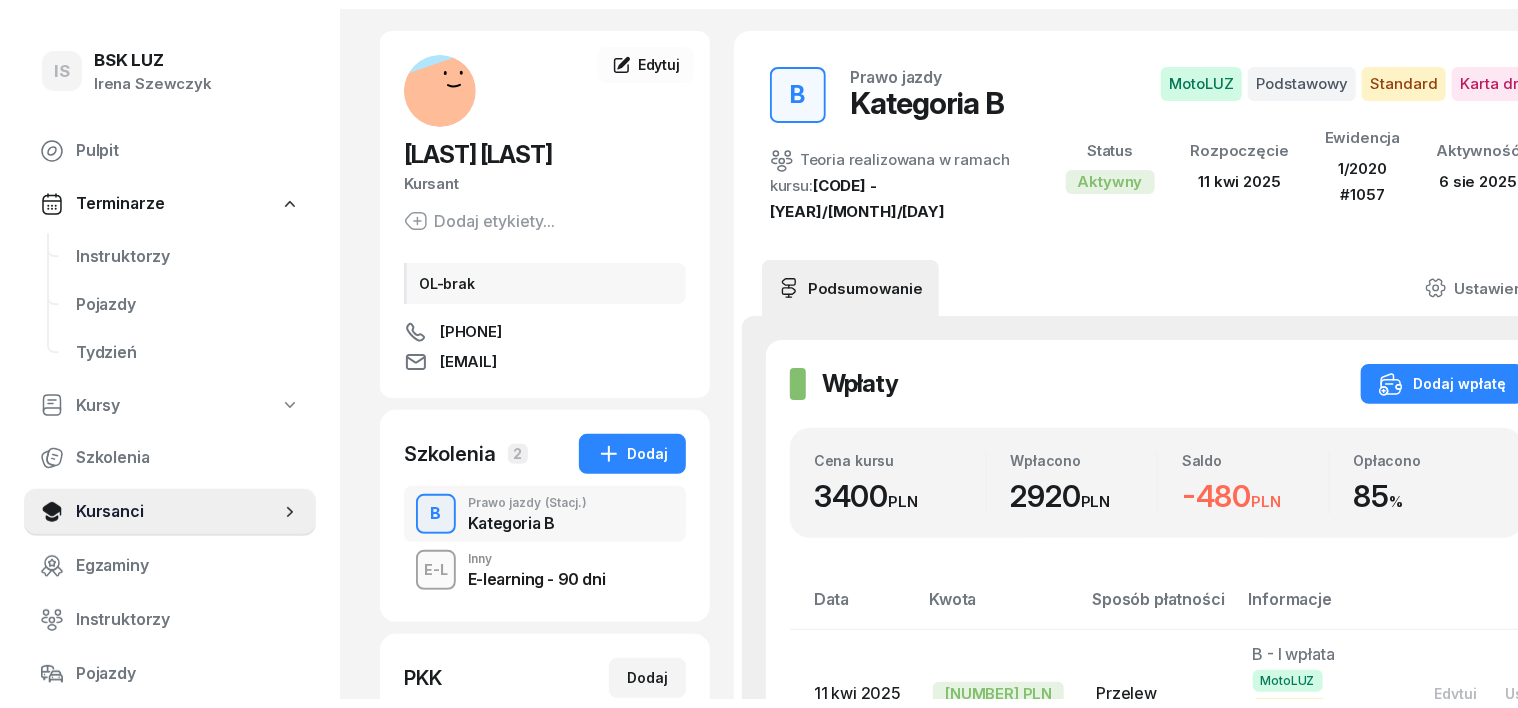 scroll, scrollTop: 0, scrollLeft: 0, axis: both 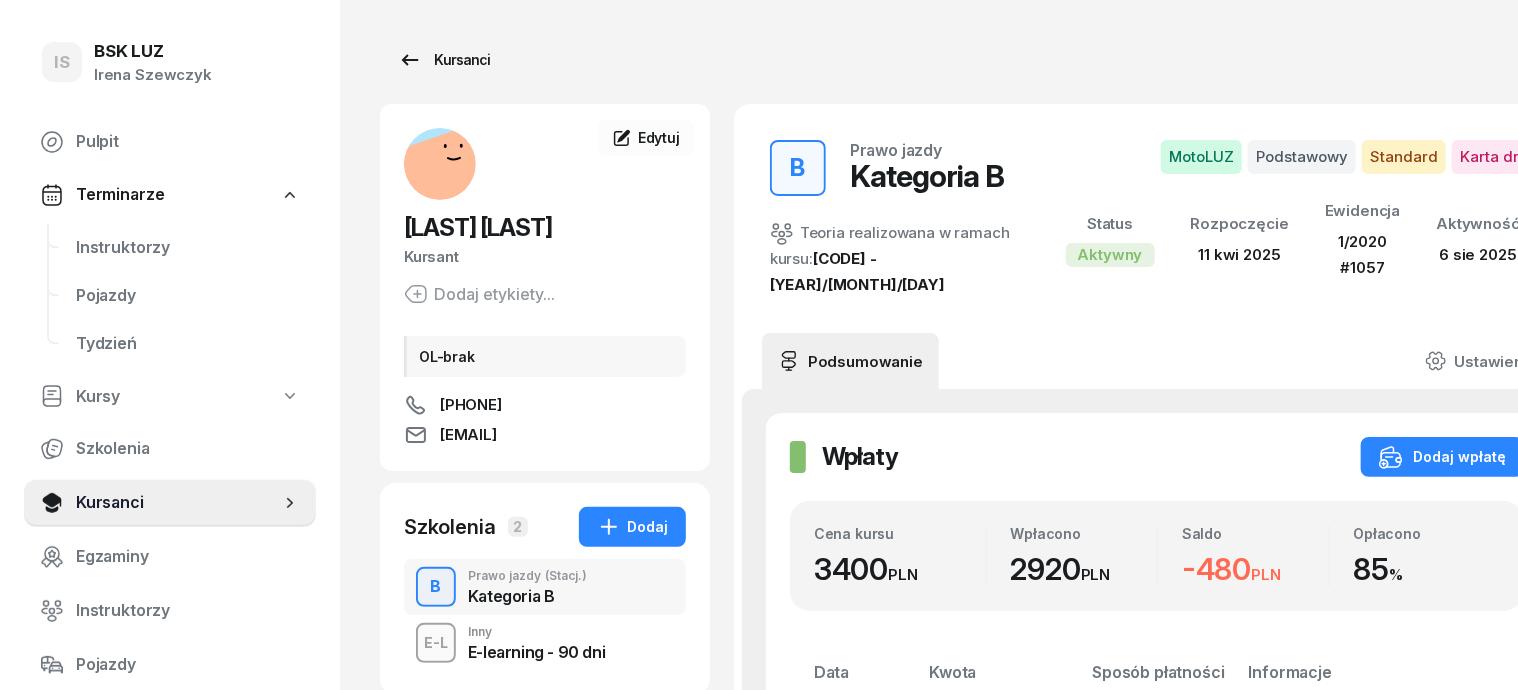 click on "Kursanci" at bounding box center (444, 60) 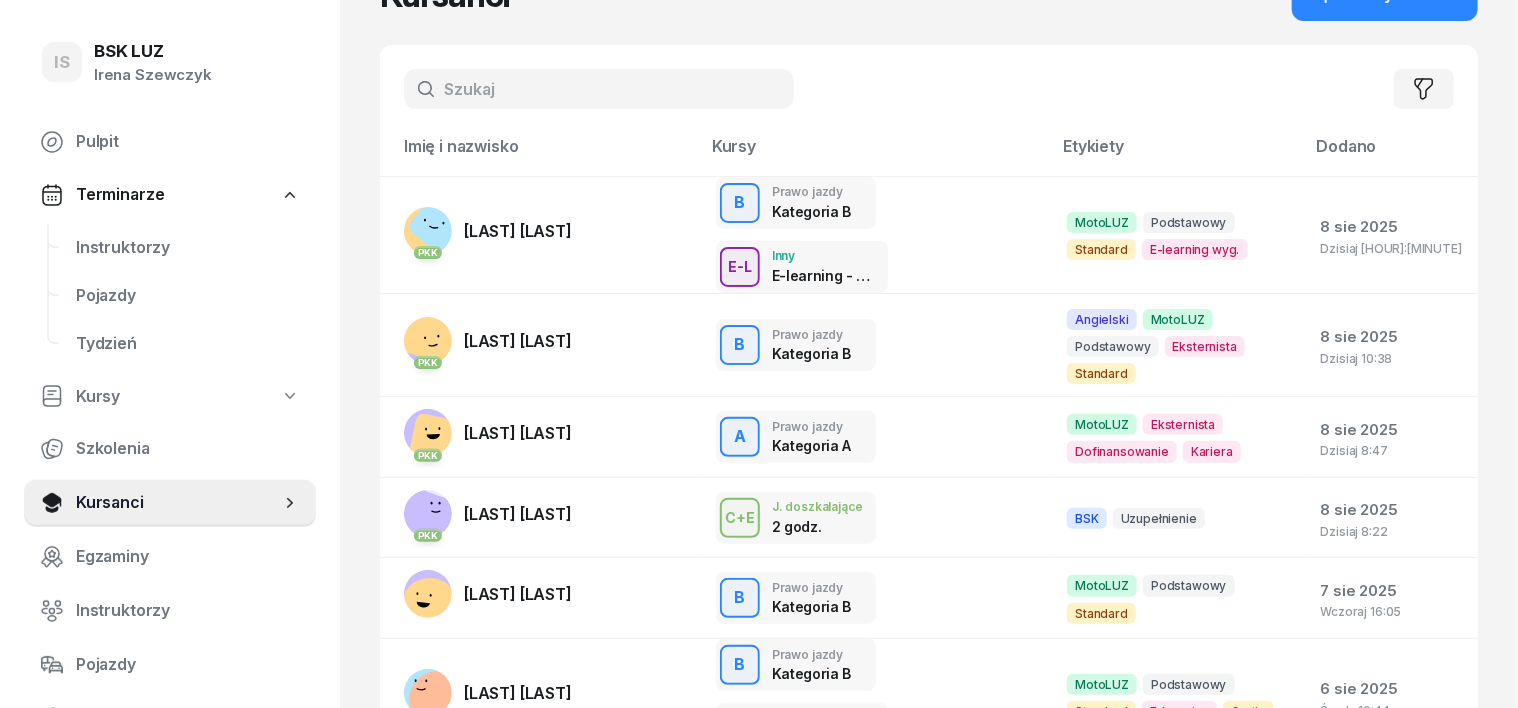 scroll, scrollTop: 0, scrollLeft: 0, axis: both 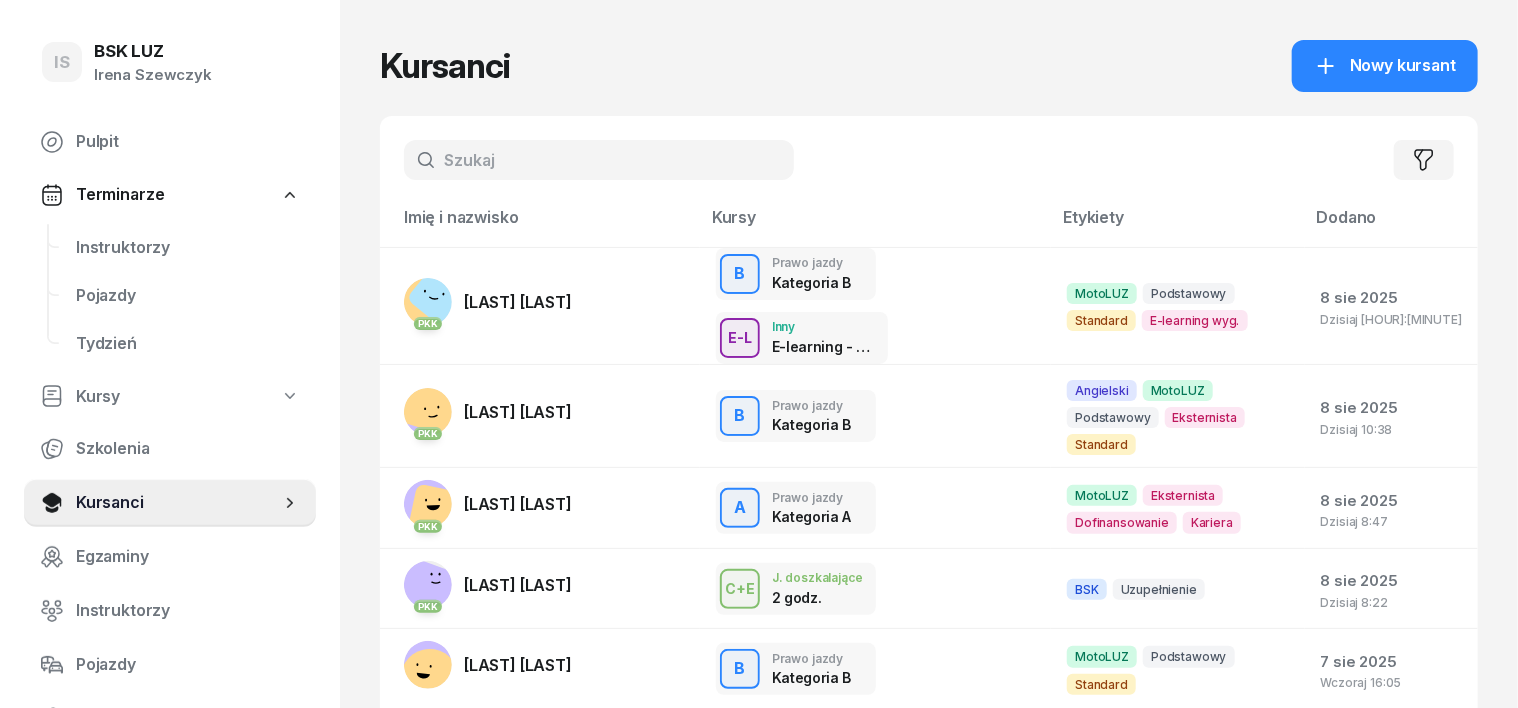 click at bounding box center (599, 160) 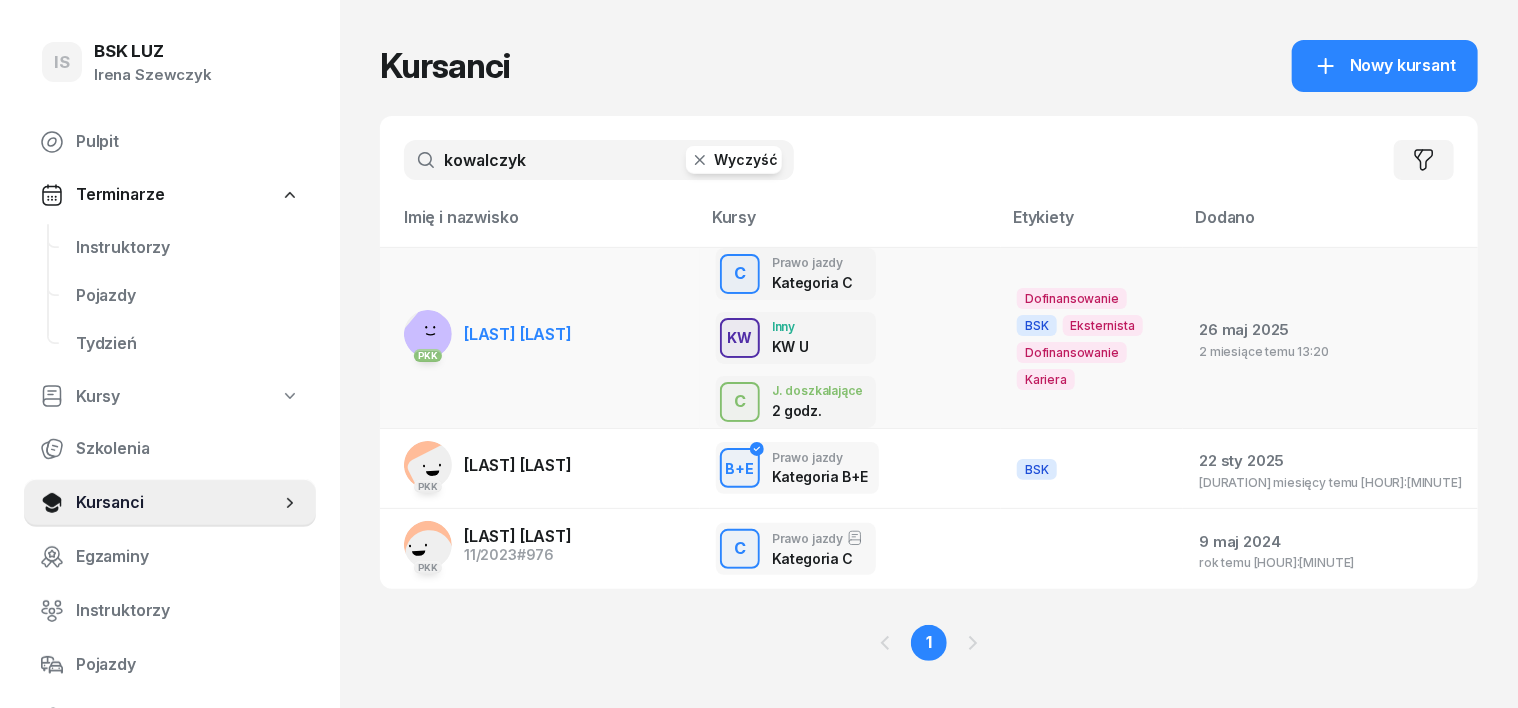 type on "kowalczyk" 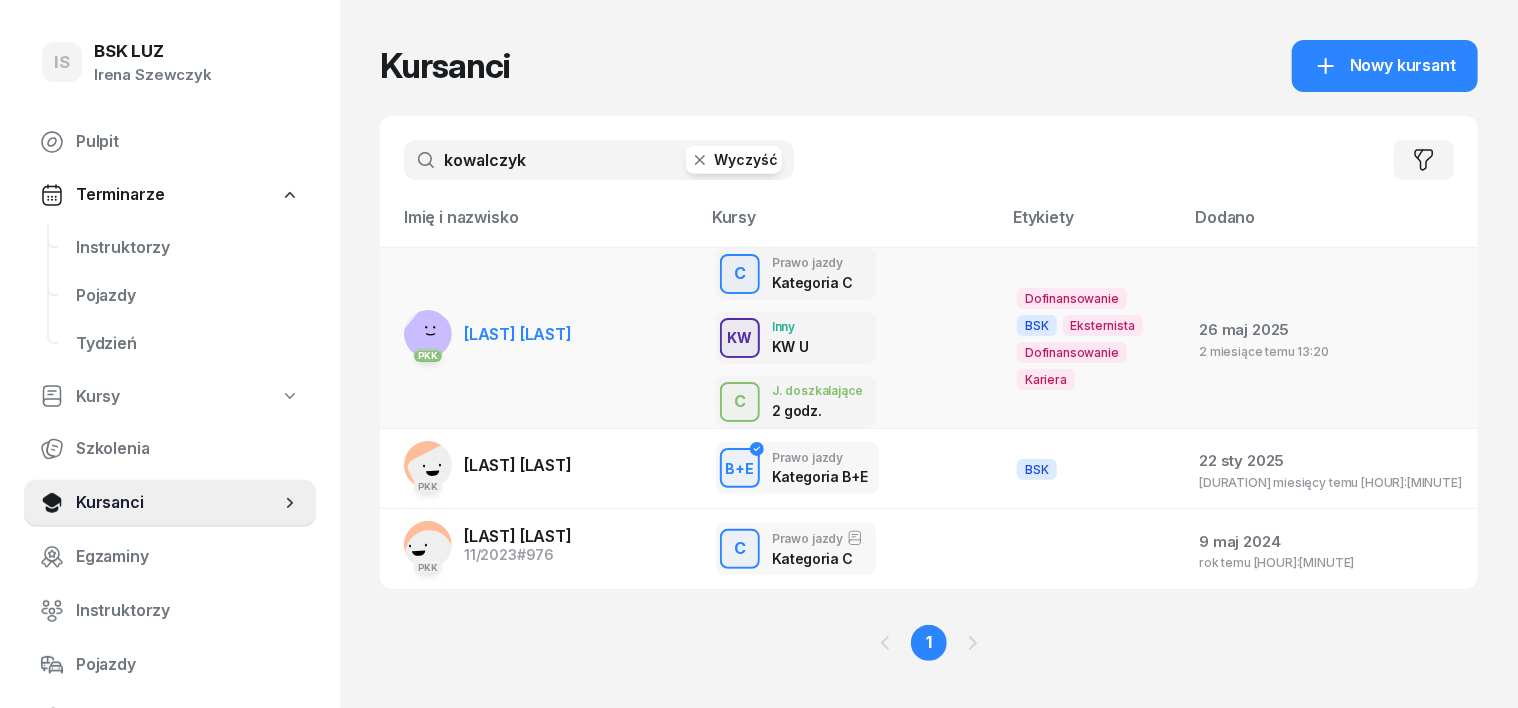 click 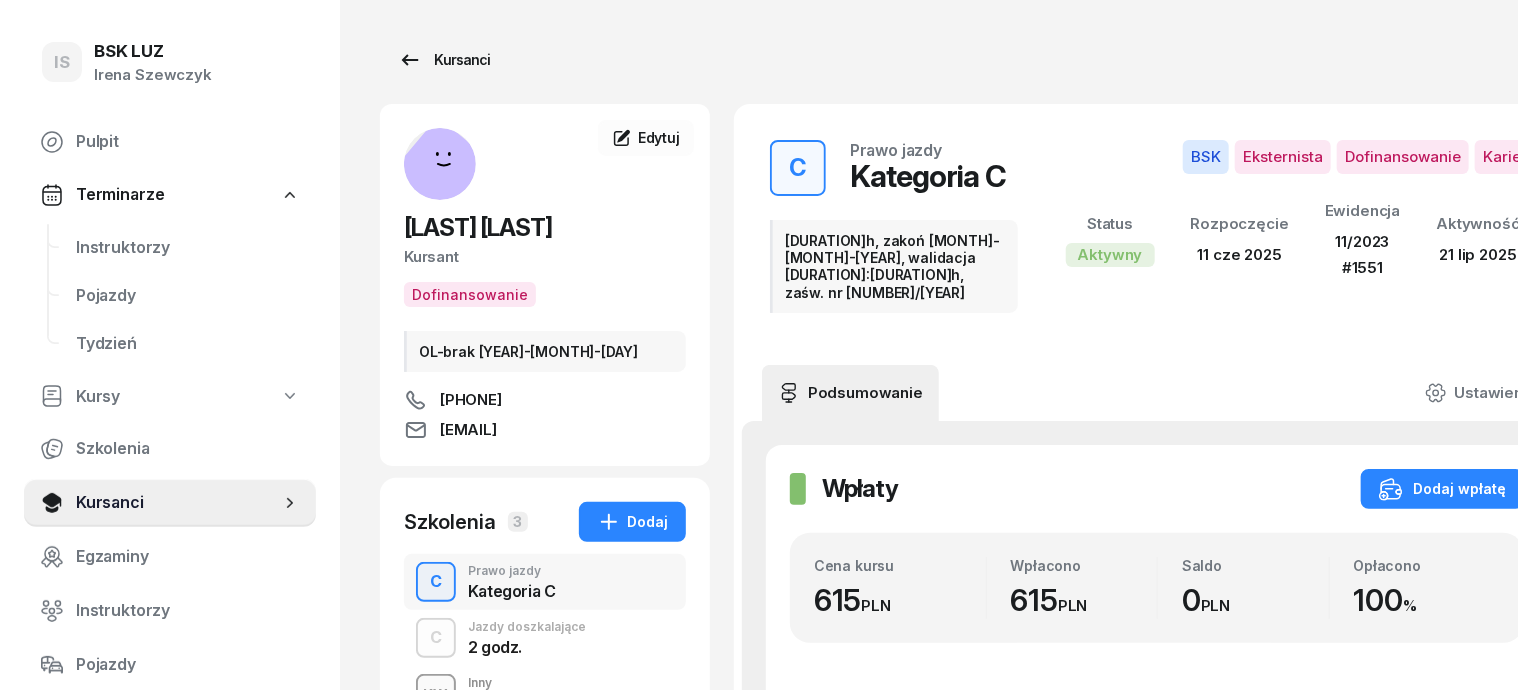 click on "Kursanci" at bounding box center (444, 60) 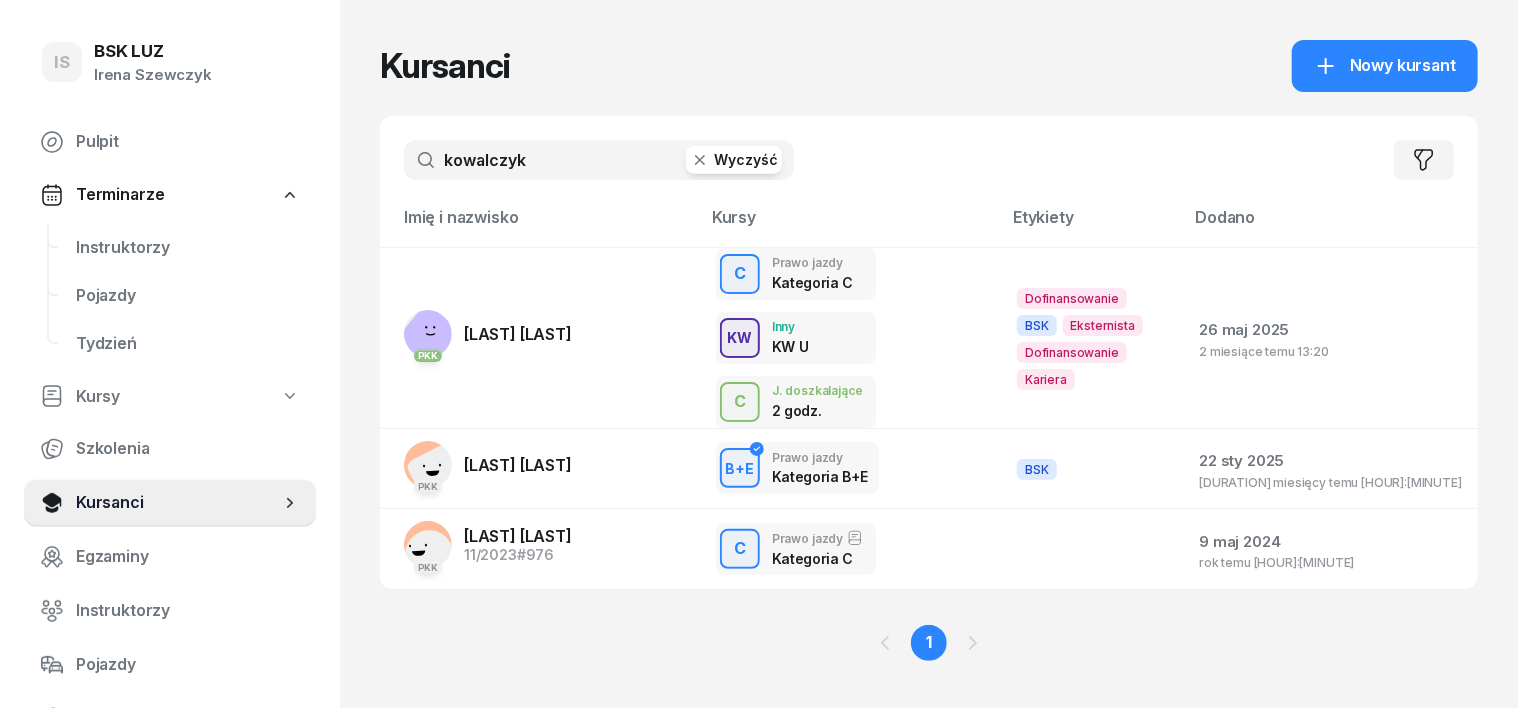 click 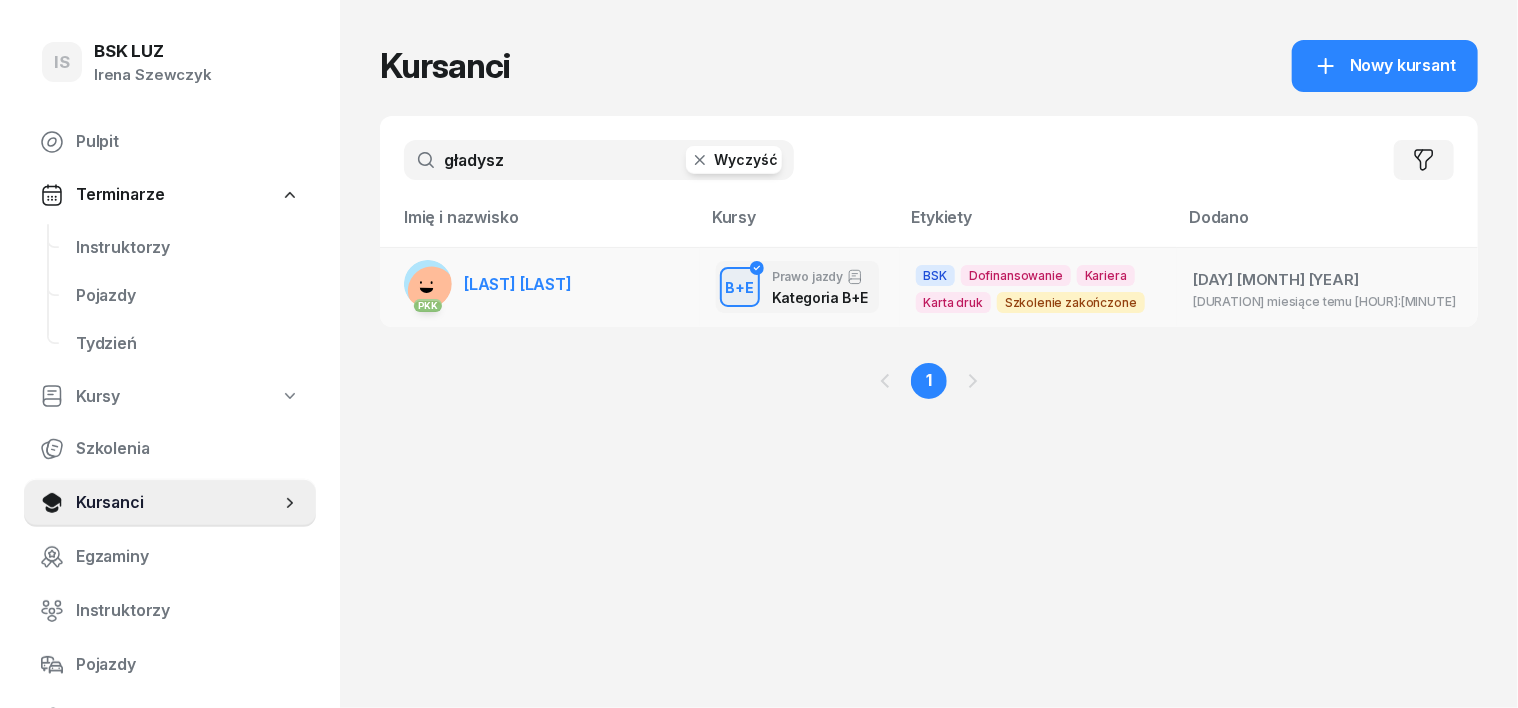 type on "gładysz" 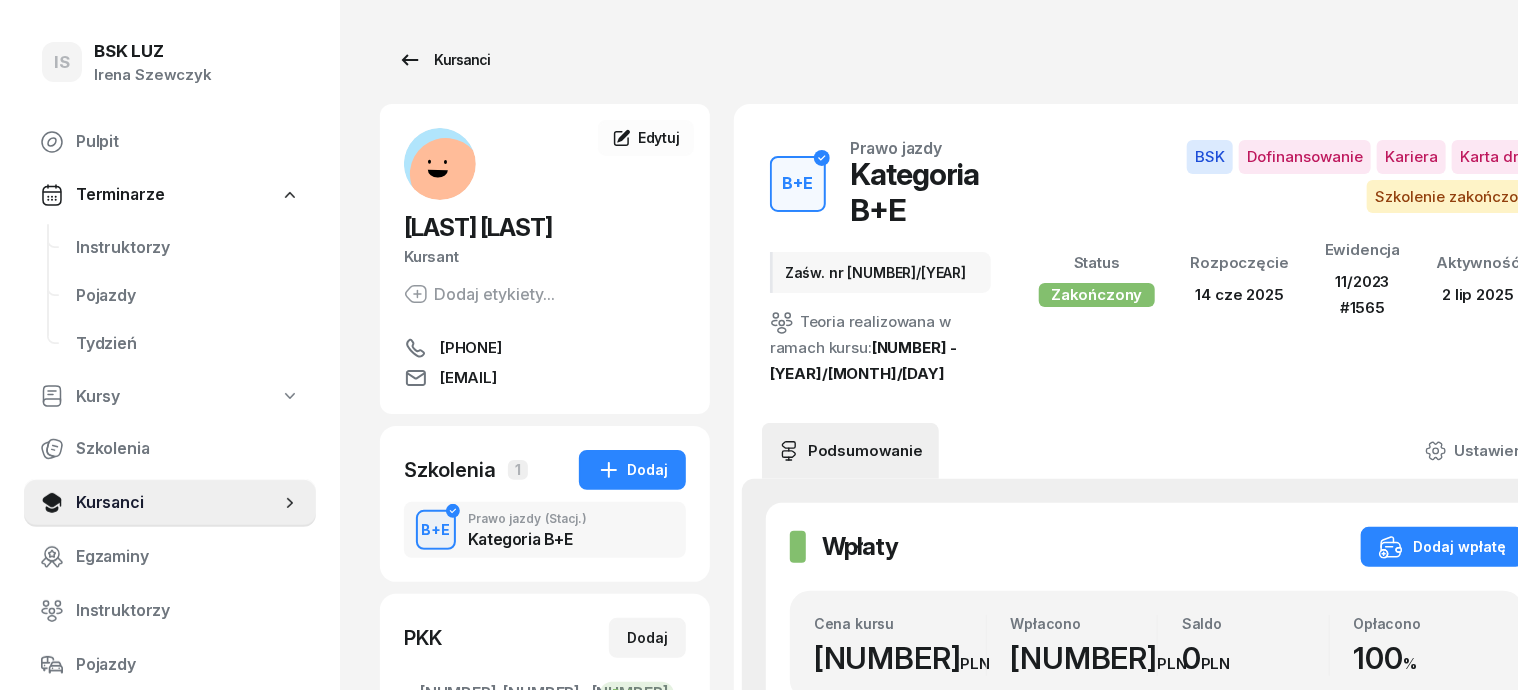 click on "Kursanci" at bounding box center (444, 60) 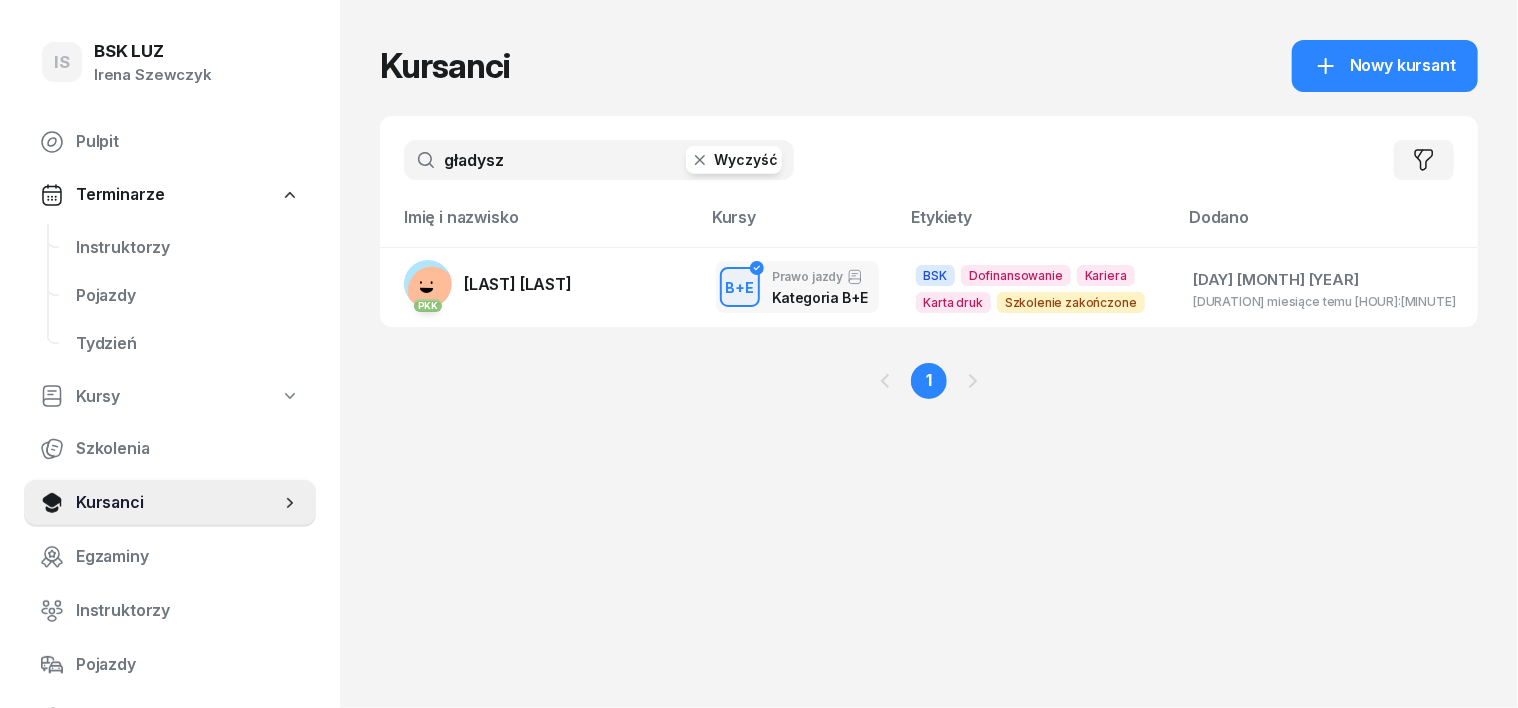 click on "Wyczyść" at bounding box center (734, 160) 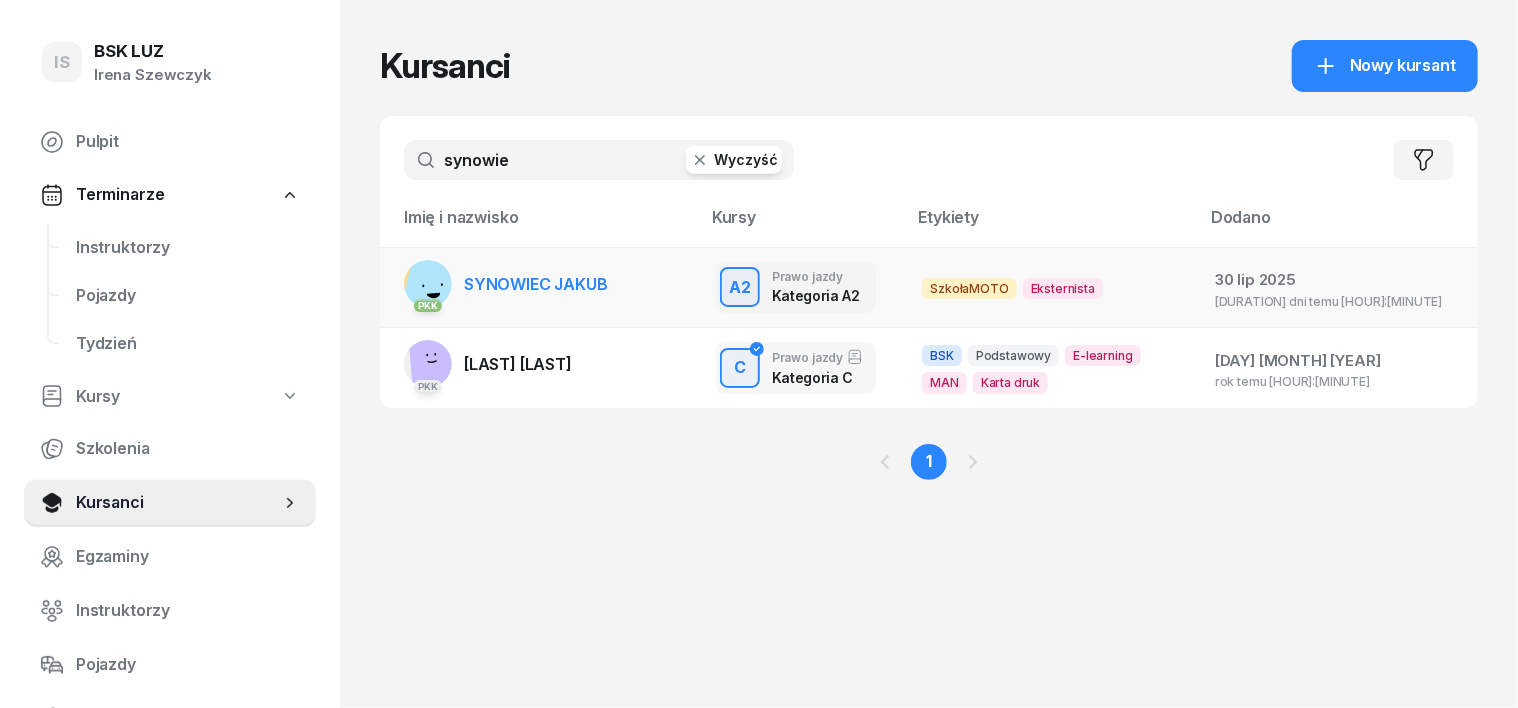 type on "synowie" 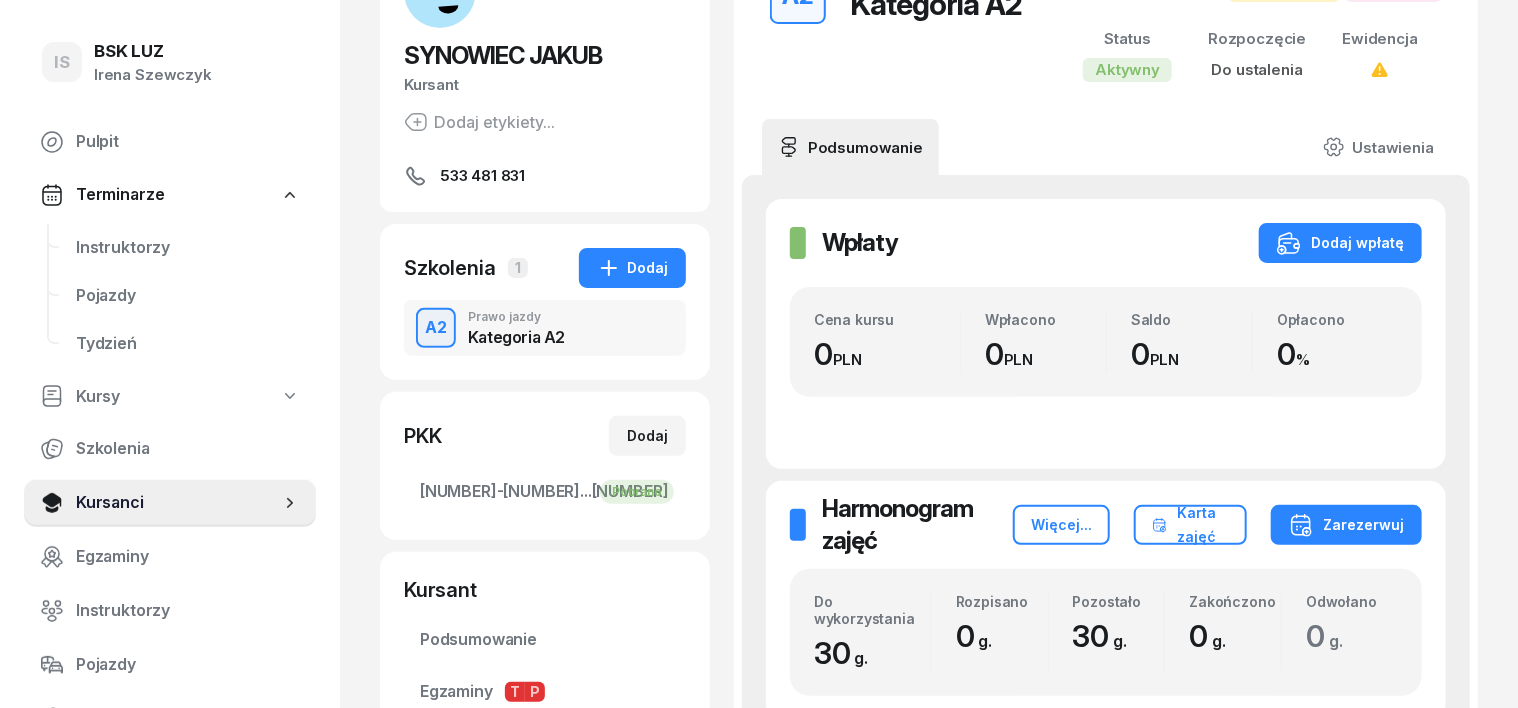 scroll, scrollTop: 250, scrollLeft: 0, axis: vertical 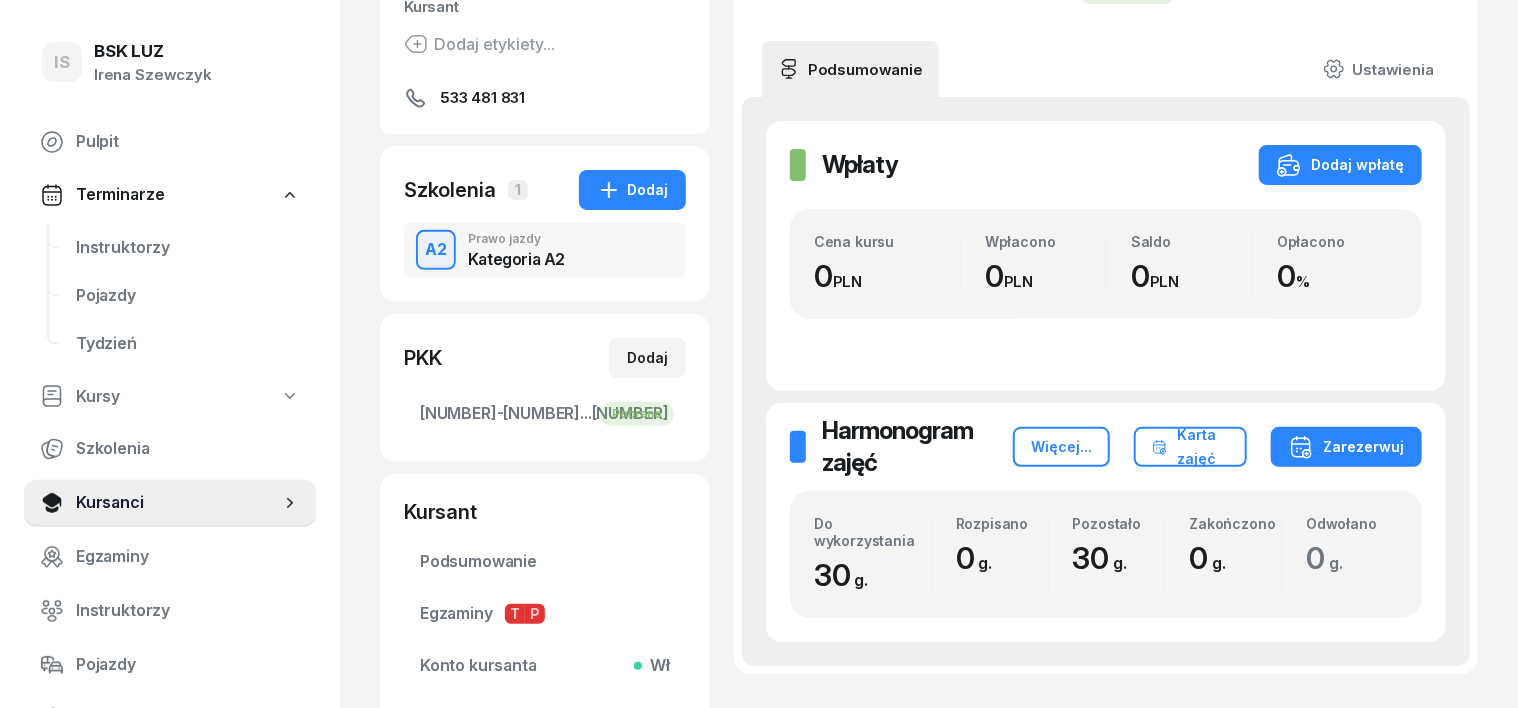 click on "A2" at bounding box center (436, 250) 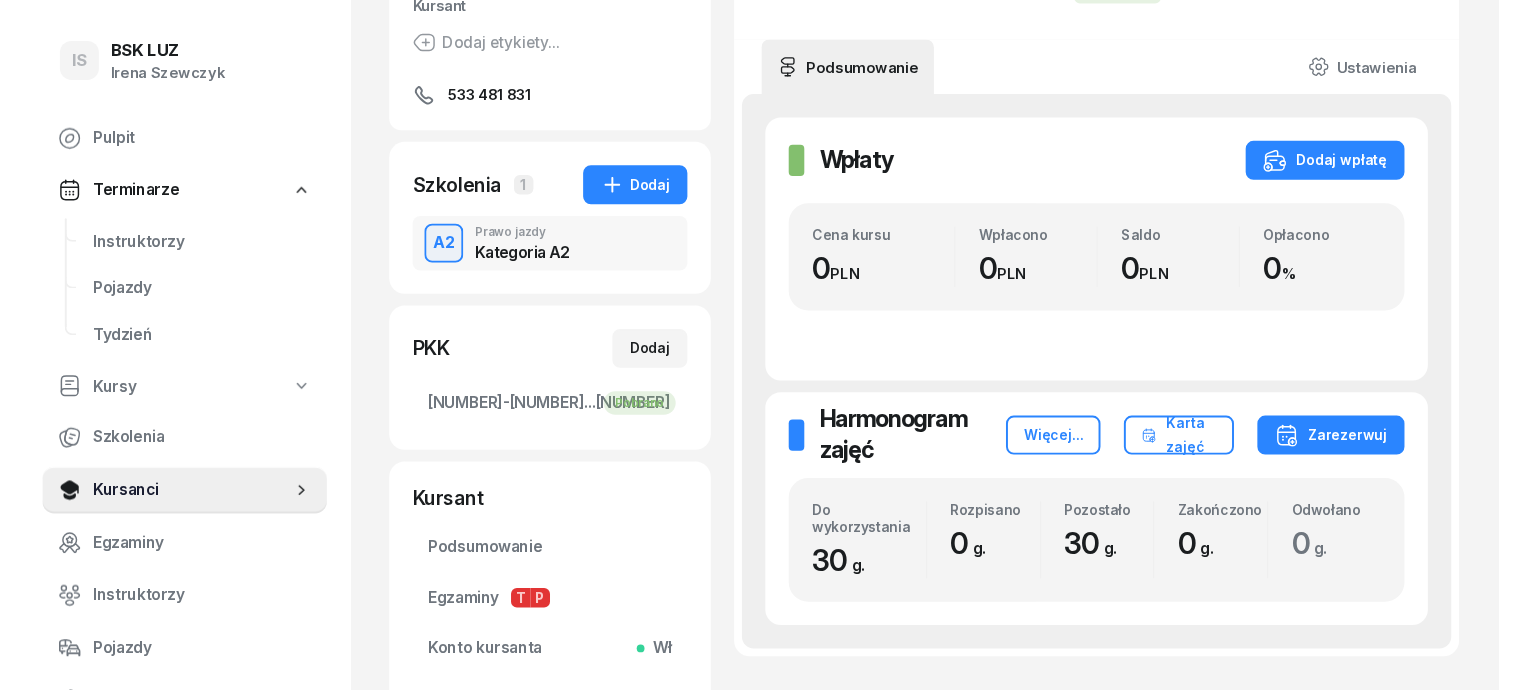 scroll, scrollTop: 0, scrollLeft: 0, axis: both 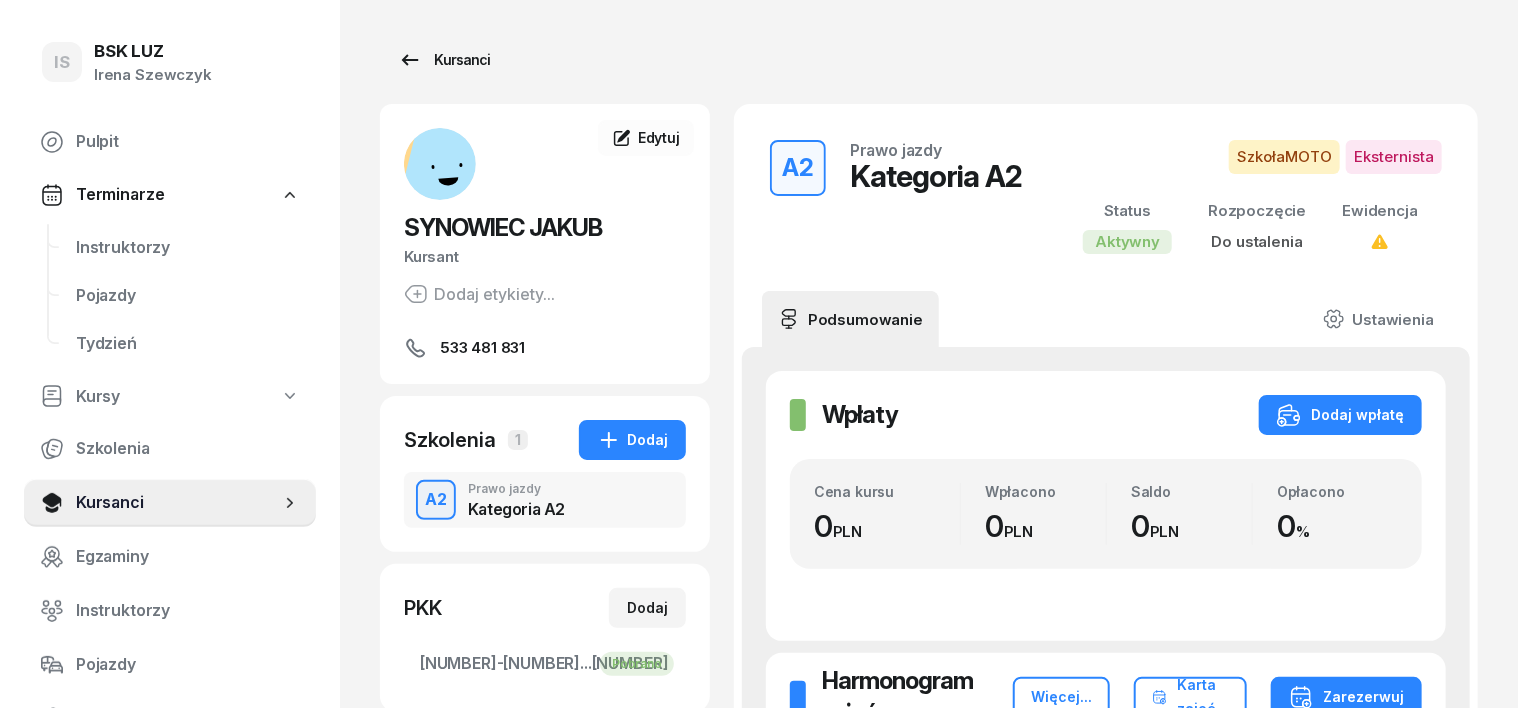 click on "Kursanci" at bounding box center [444, 60] 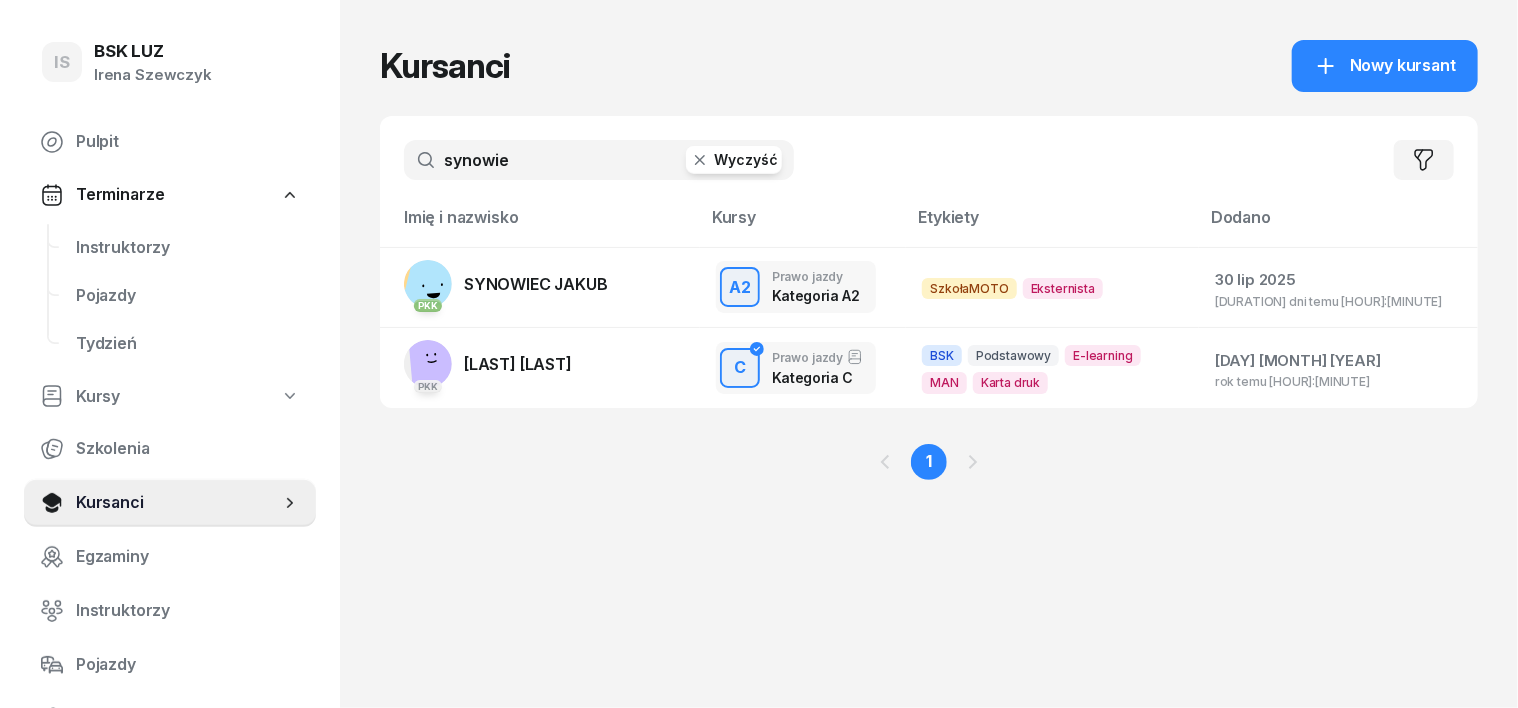 click on "synowie" at bounding box center [599, 160] 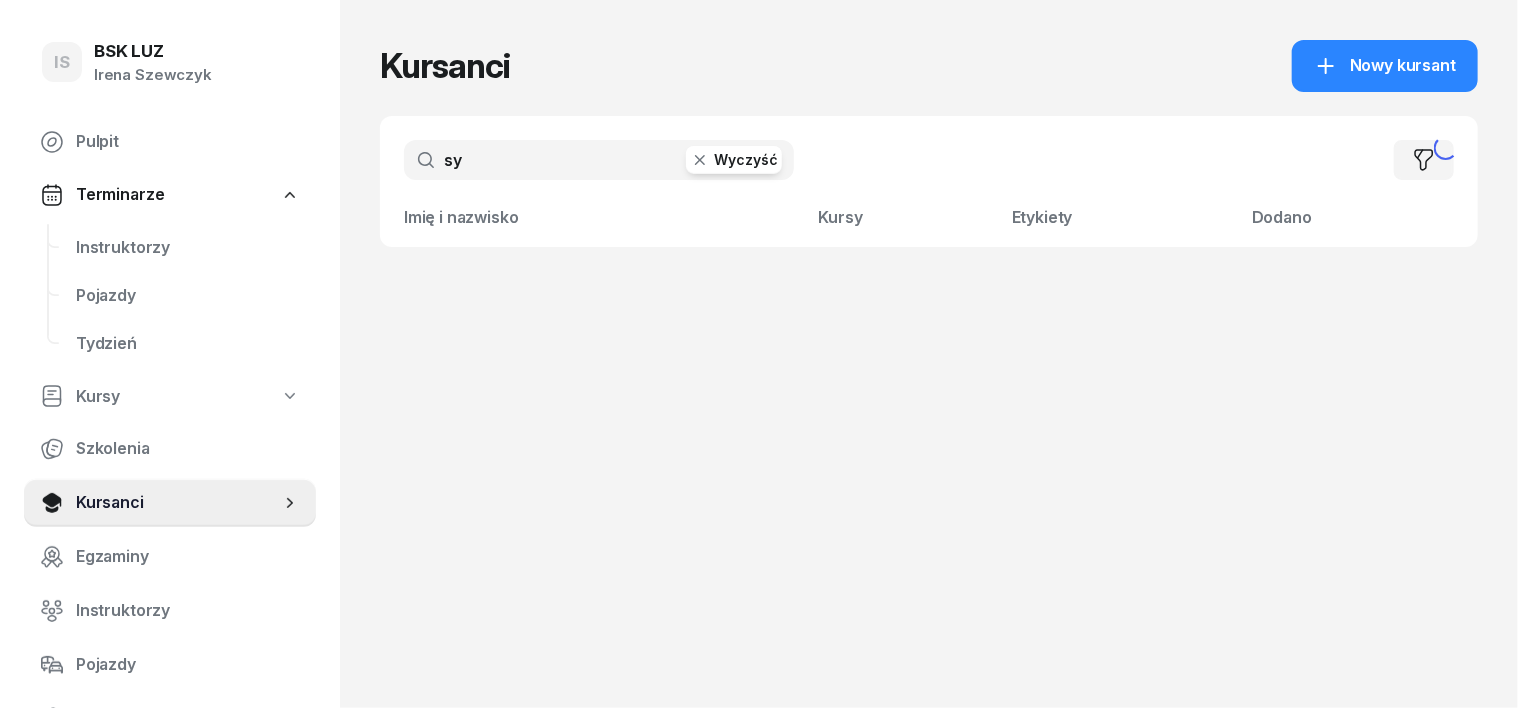 type on "s" 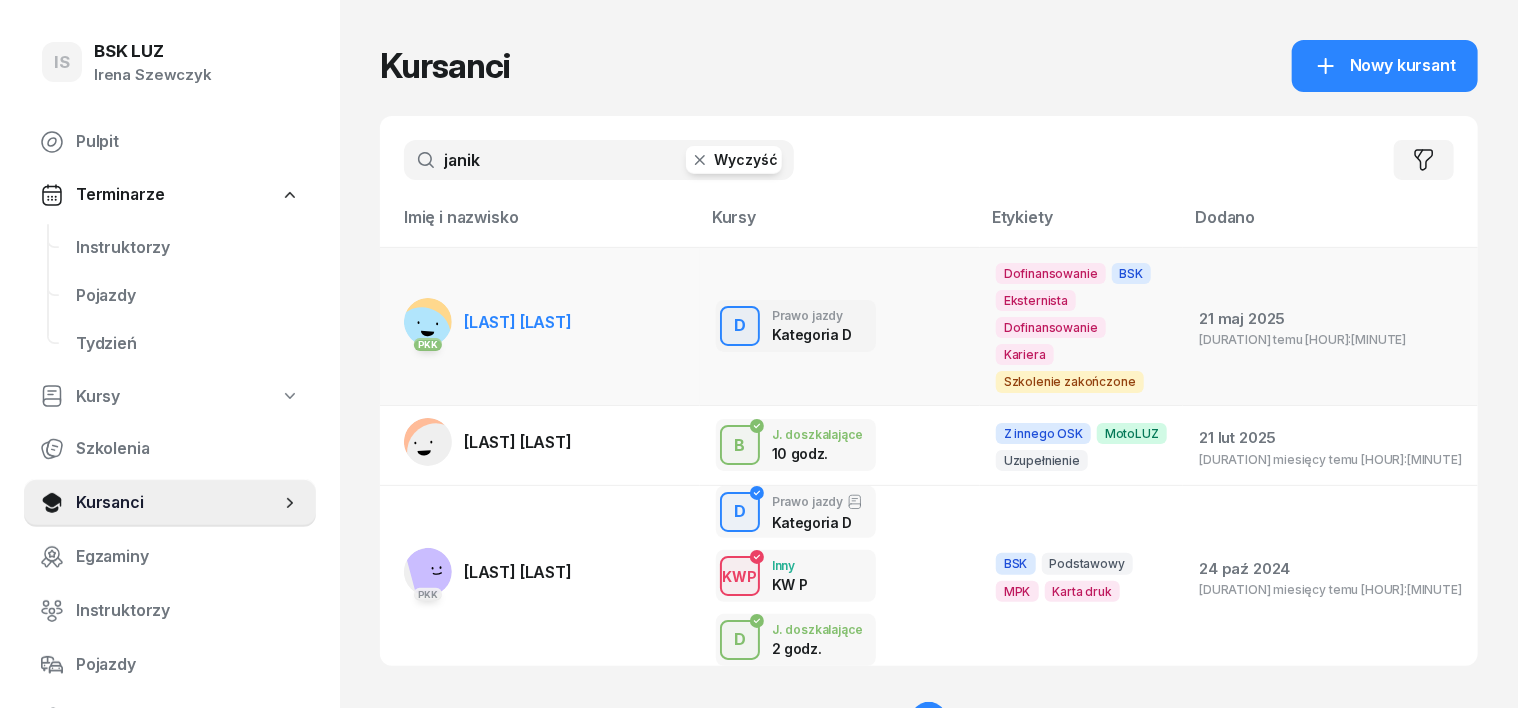 type on "janik" 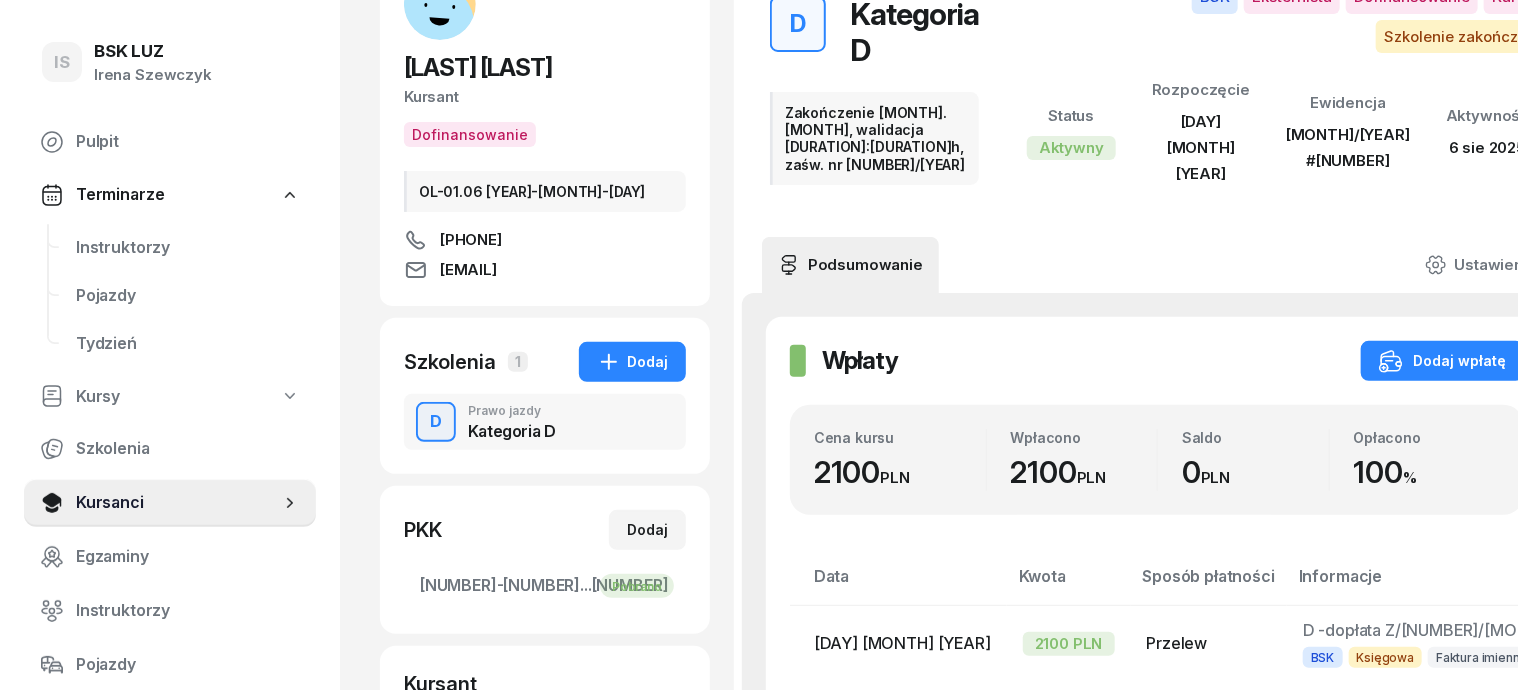 scroll, scrollTop: 124, scrollLeft: 0, axis: vertical 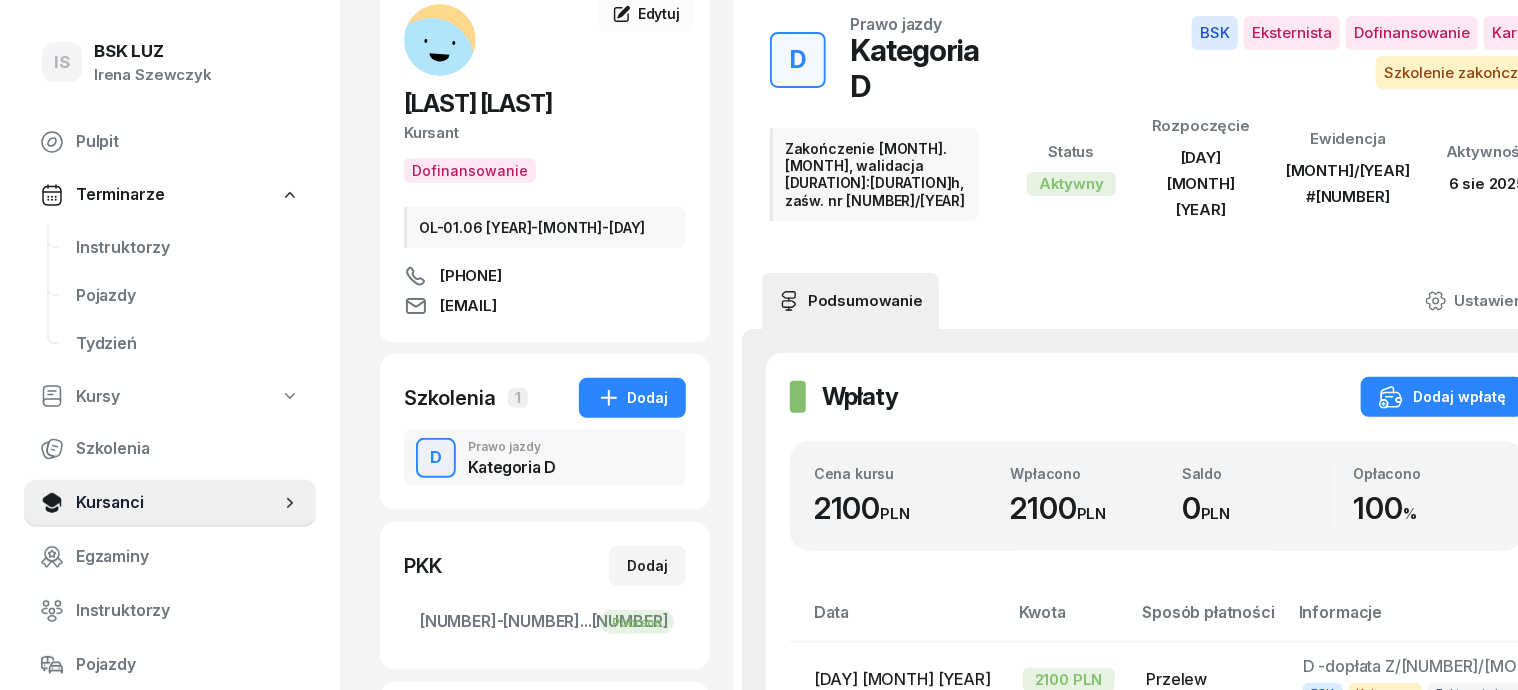 click on "D" at bounding box center [798, 60] 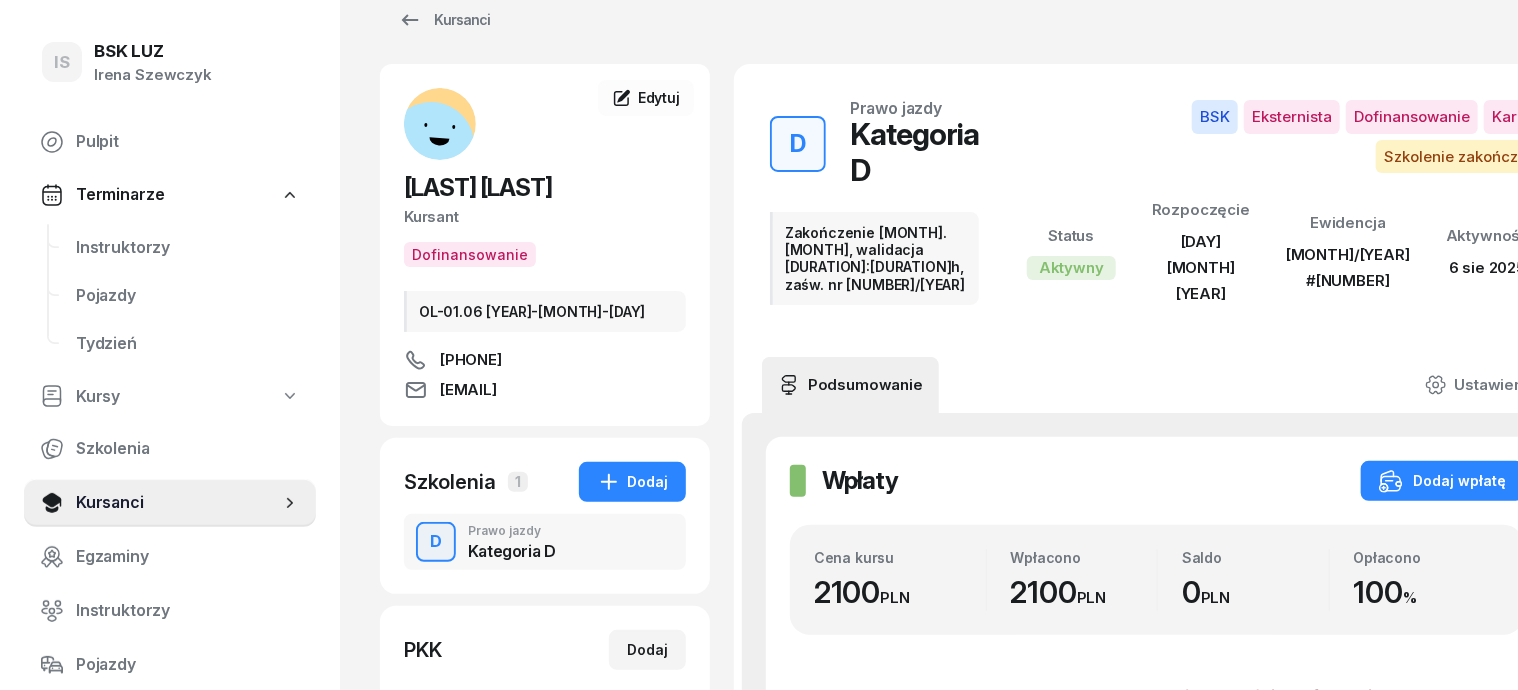 scroll, scrollTop: 0, scrollLeft: 0, axis: both 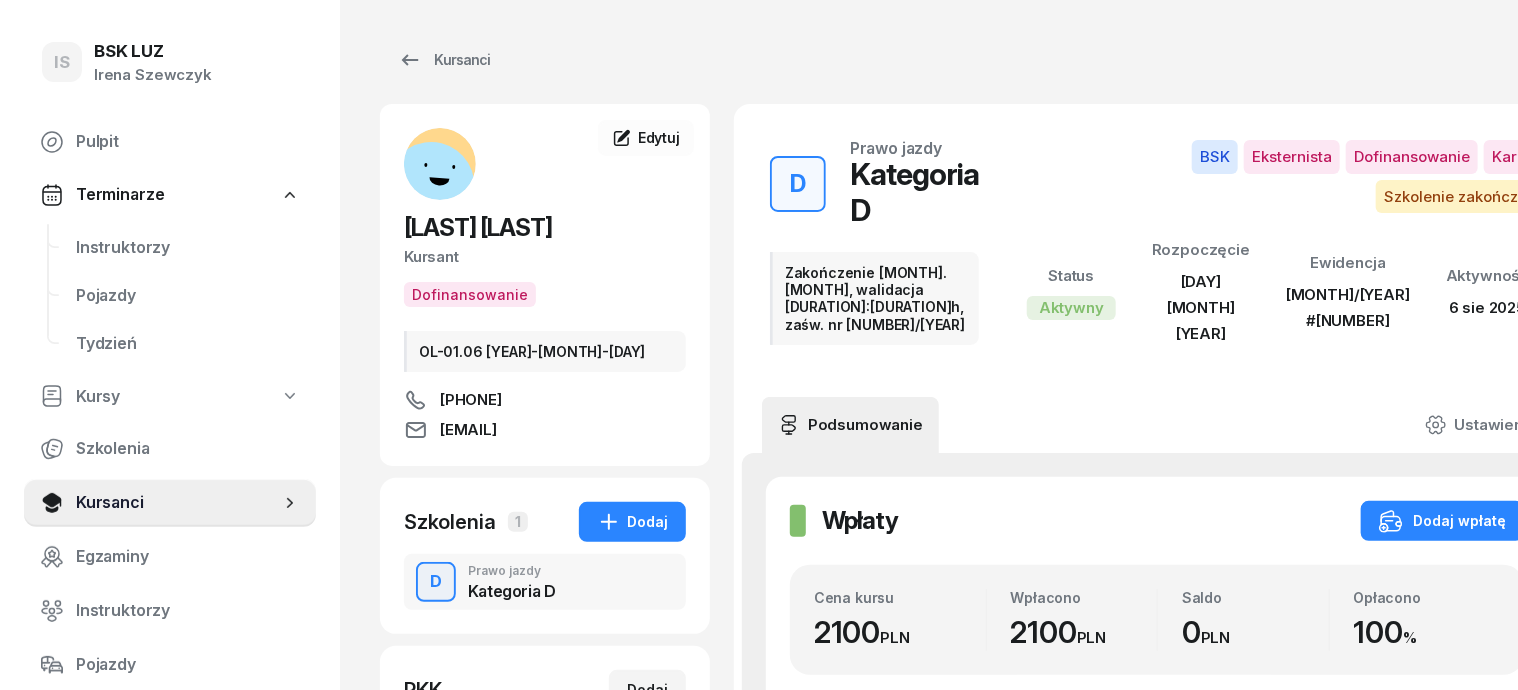 click on "Wpłaty Wpłaty Dodaj wpłatę Cena kursu 2100  PLN Wpłacono 2100  PLN Saldo  0  PLN Opłacono 100  % Data Kwota Sposób płatności Informacje 30 maj [YEAR] 2100 PLN Przelew D -dopłata  Z/21/05/[YEAR] BSK Księgowa Faktura imienna  Edytuj   Usuń" at bounding box center (1157, 671) 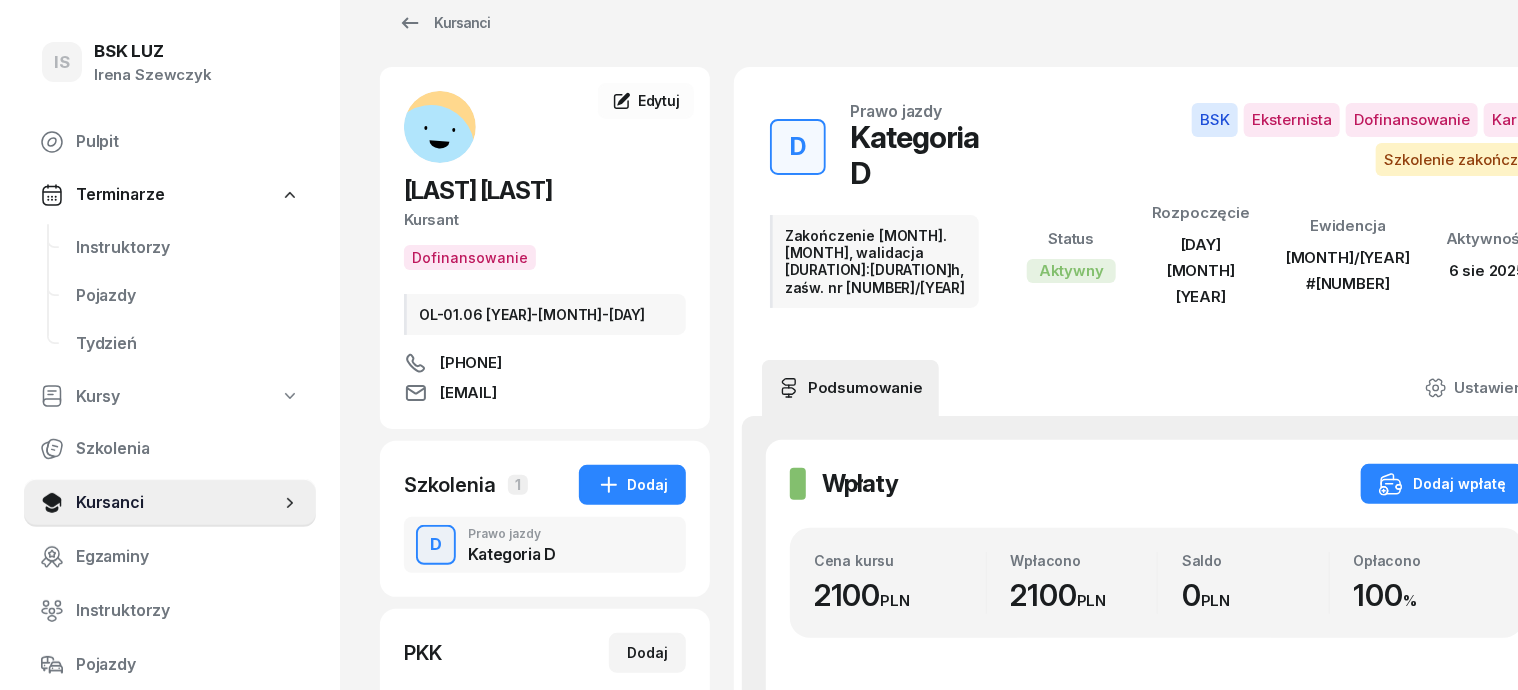 scroll, scrollTop: 39, scrollLeft: 0, axis: vertical 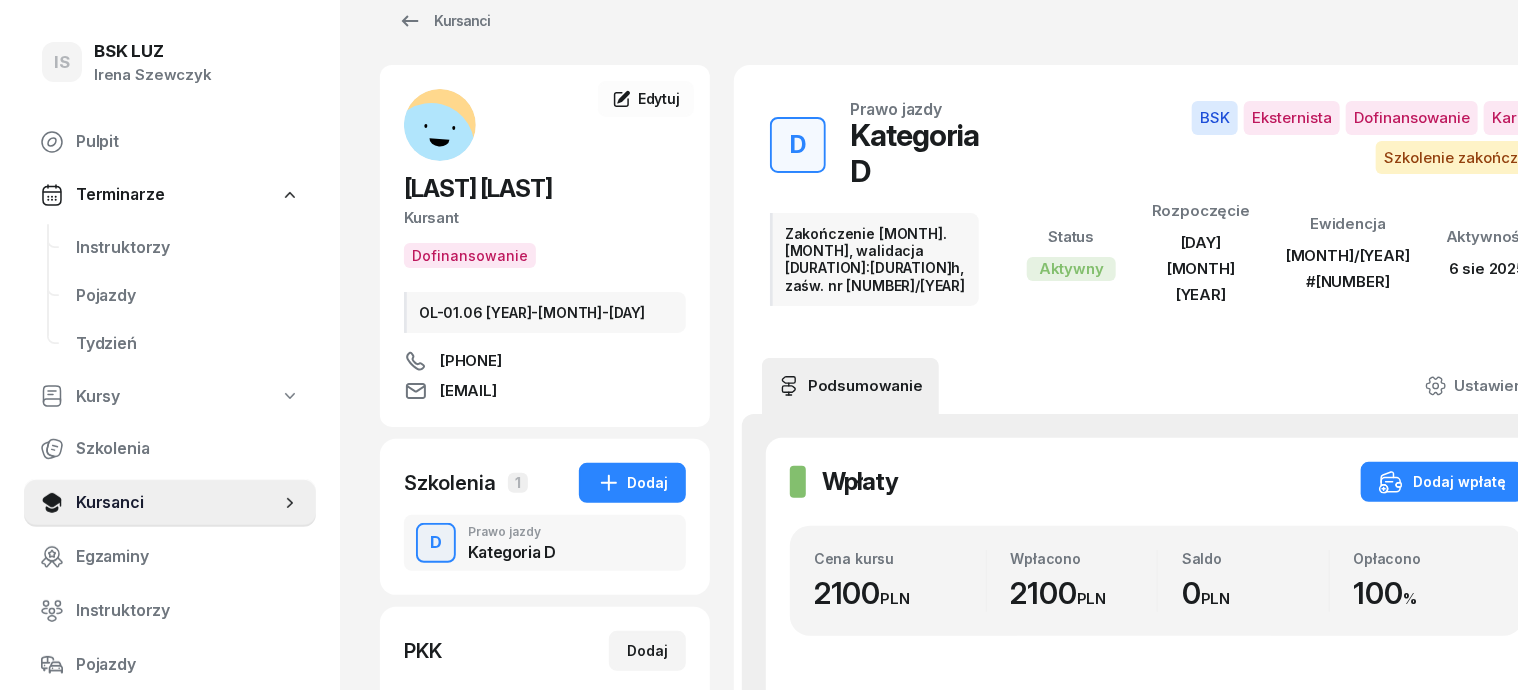 drag, startPoint x: 1358, startPoint y: 672, endPoint x: 614, endPoint y: 241, distance: 859.8238 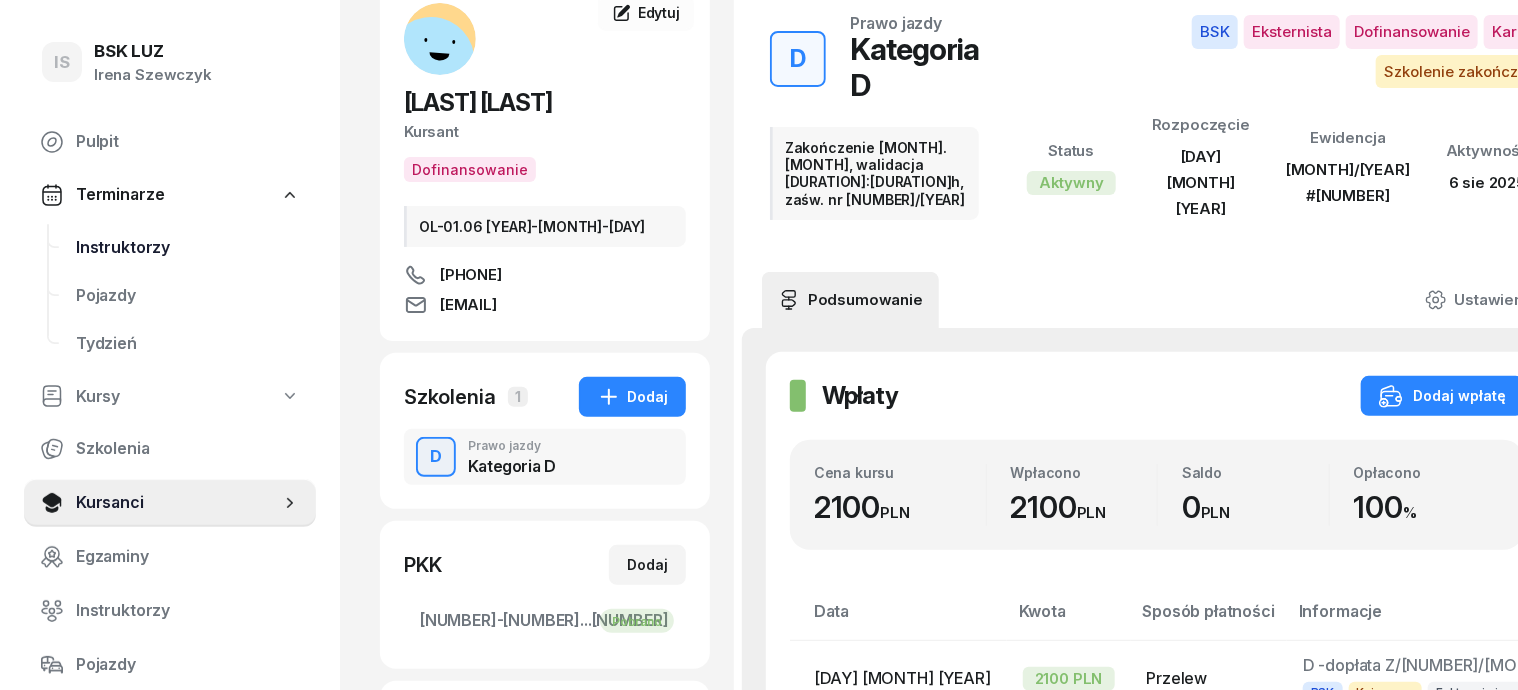 scroll, scrollTop: 164, scrollLeft: 0, axis: vertical 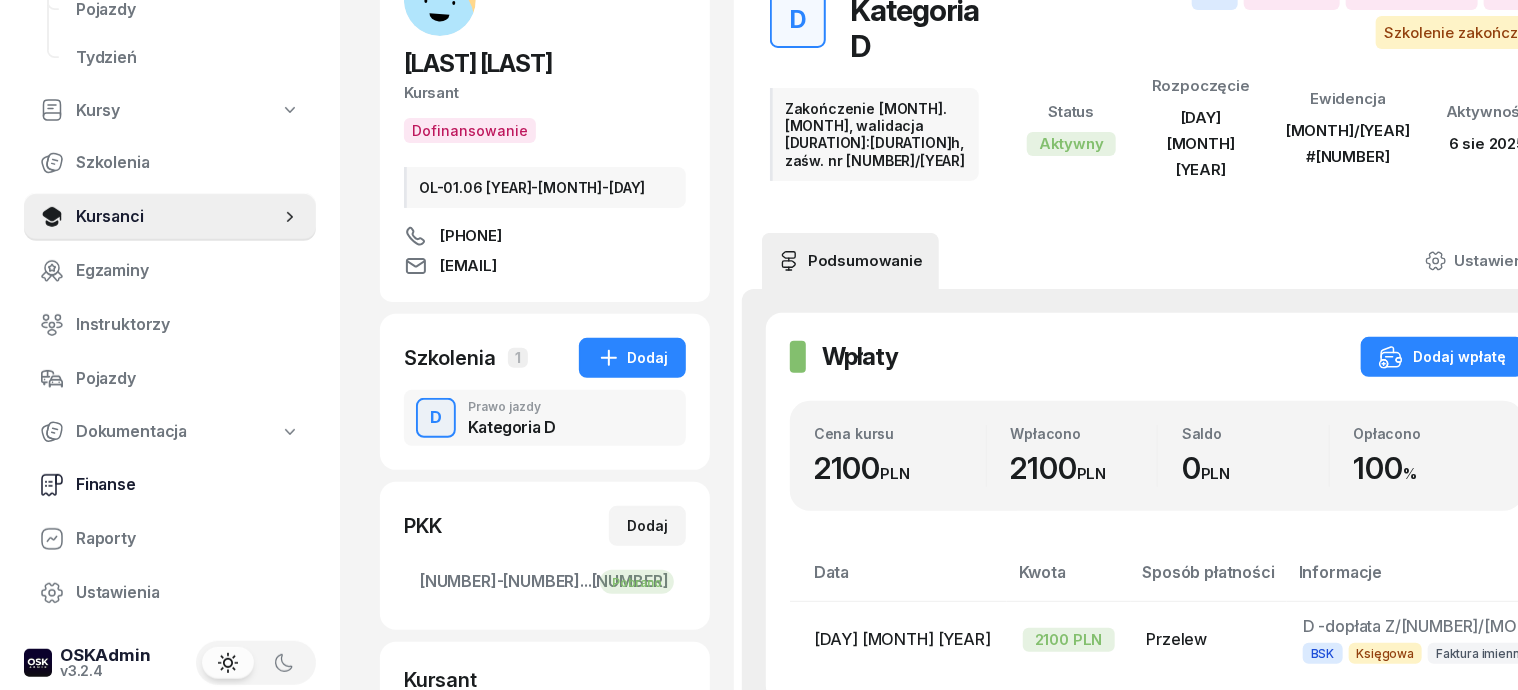 click on "Finanse" at bounding box center (188, 485) 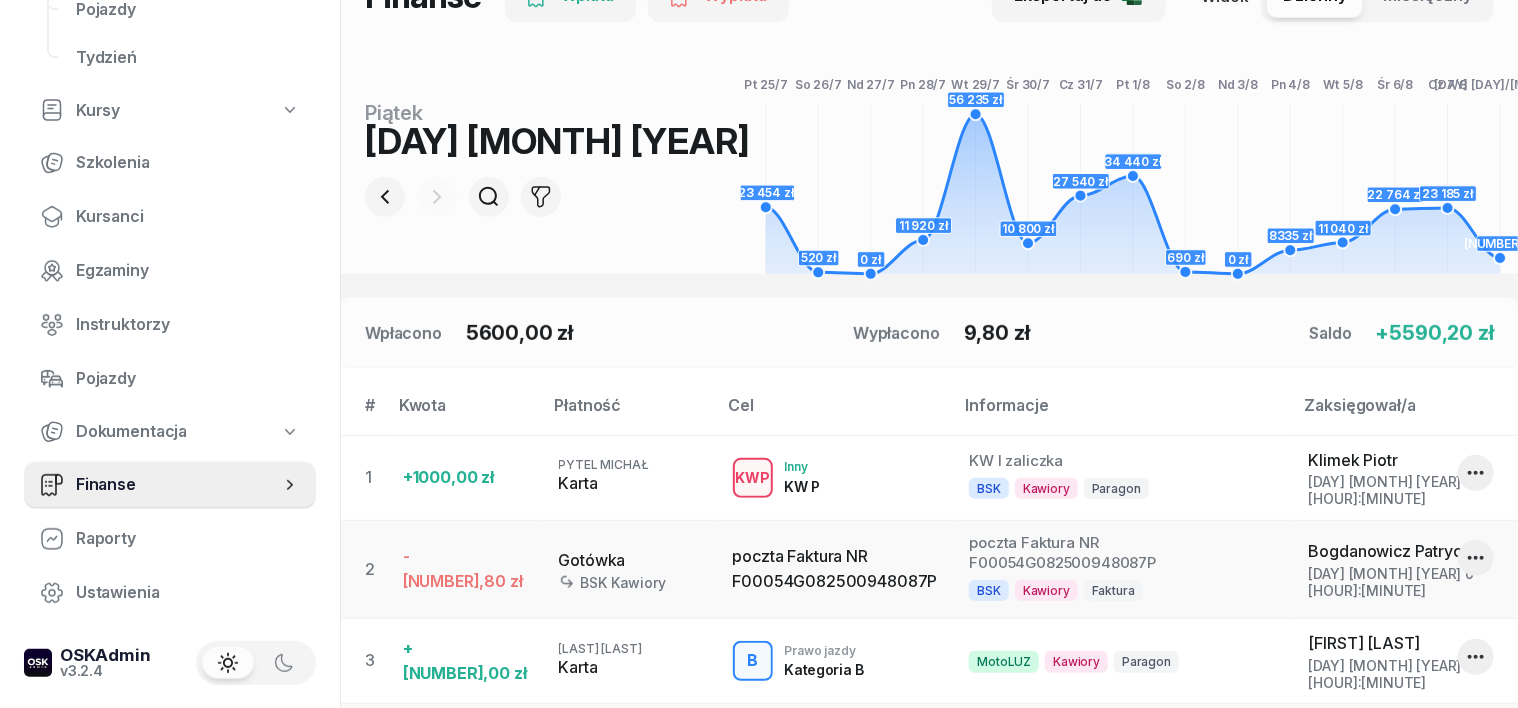 scroll, scrollTop: 0, scrollLeft: 0, axis: both 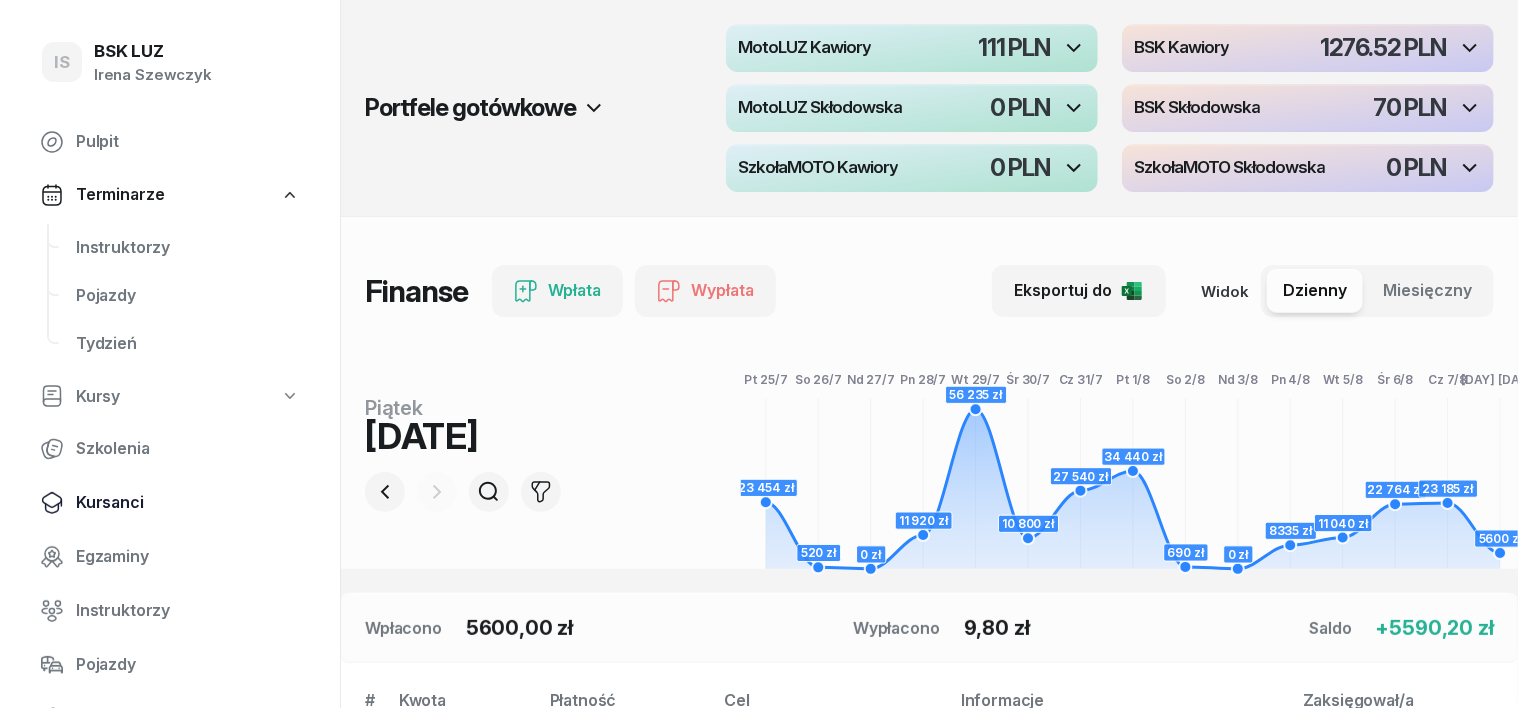 click on "Kursanci" at bounding box center (188, 503) 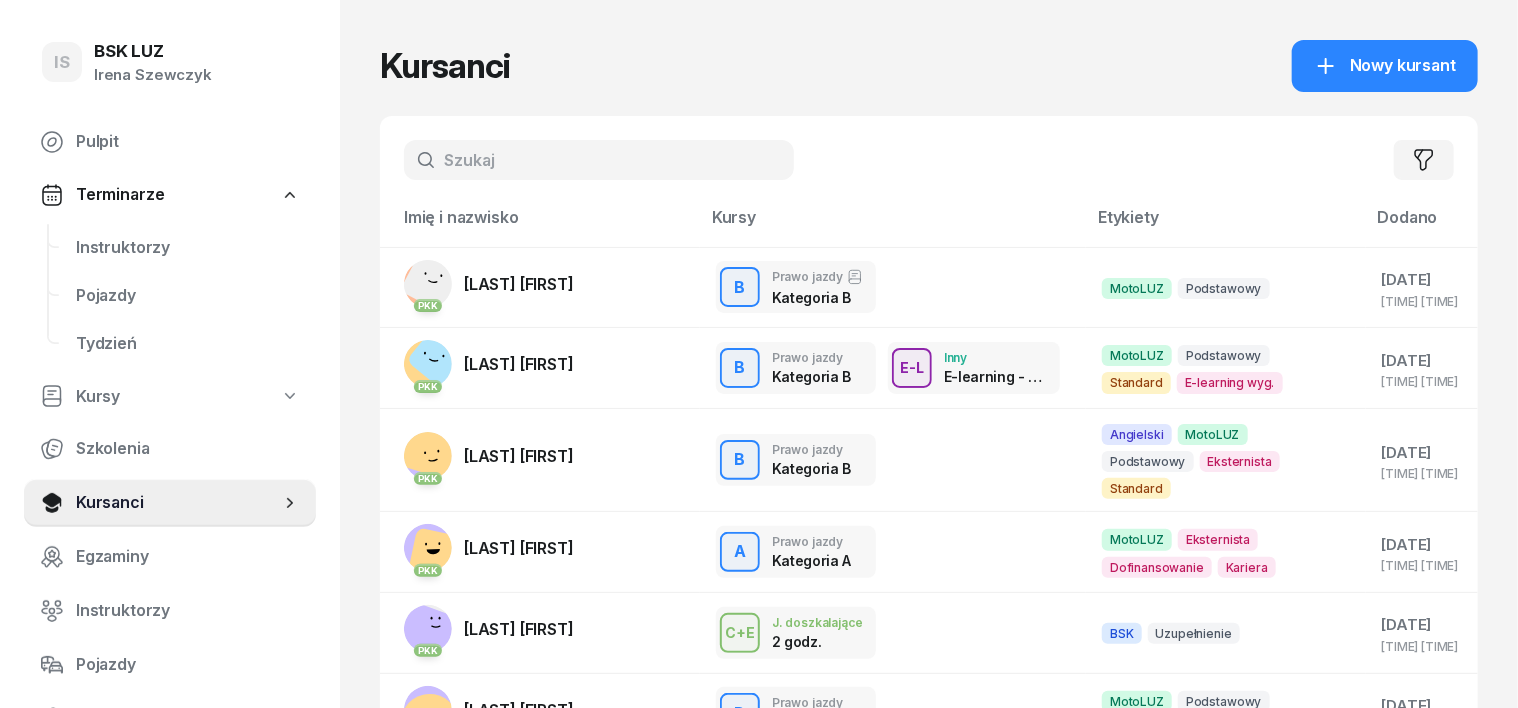click at bounding box center [599, 160] 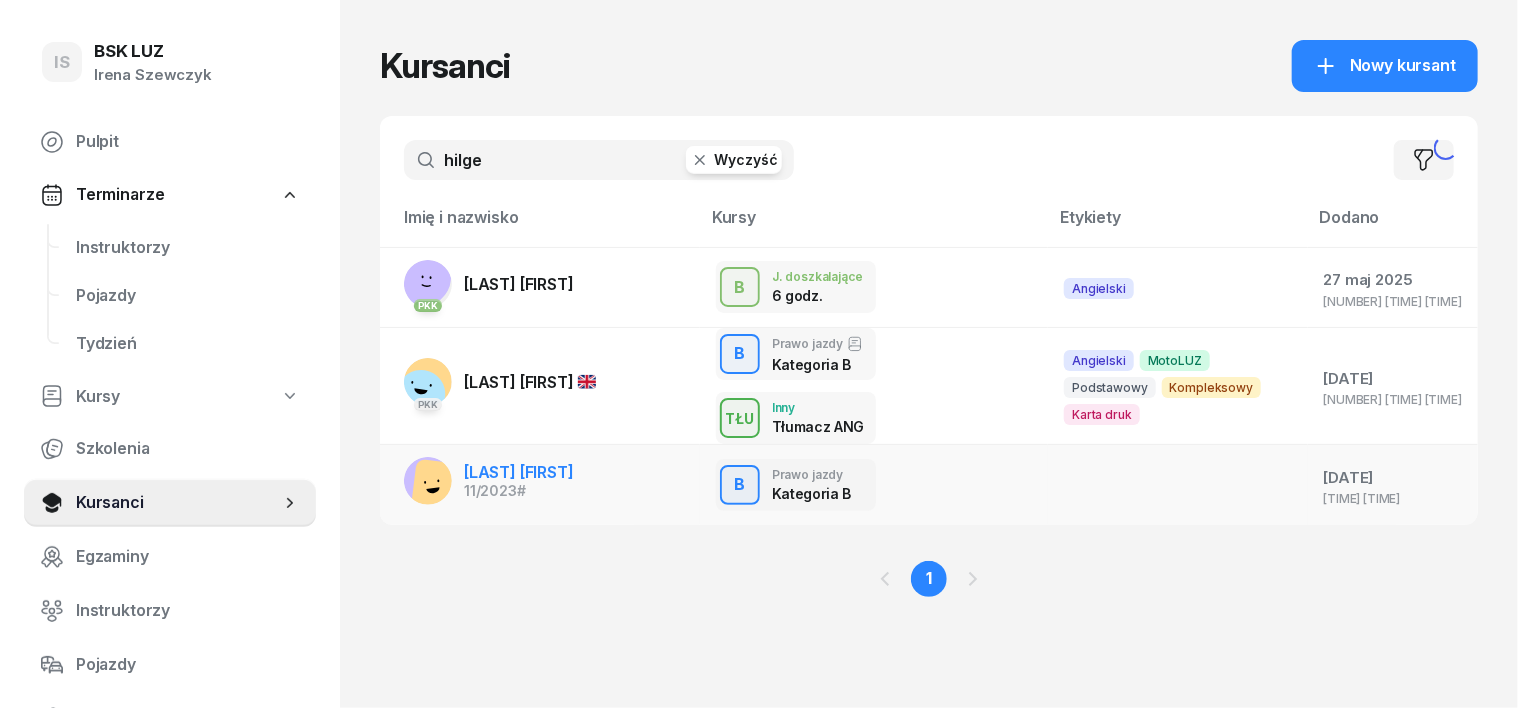 type on "hilger" 